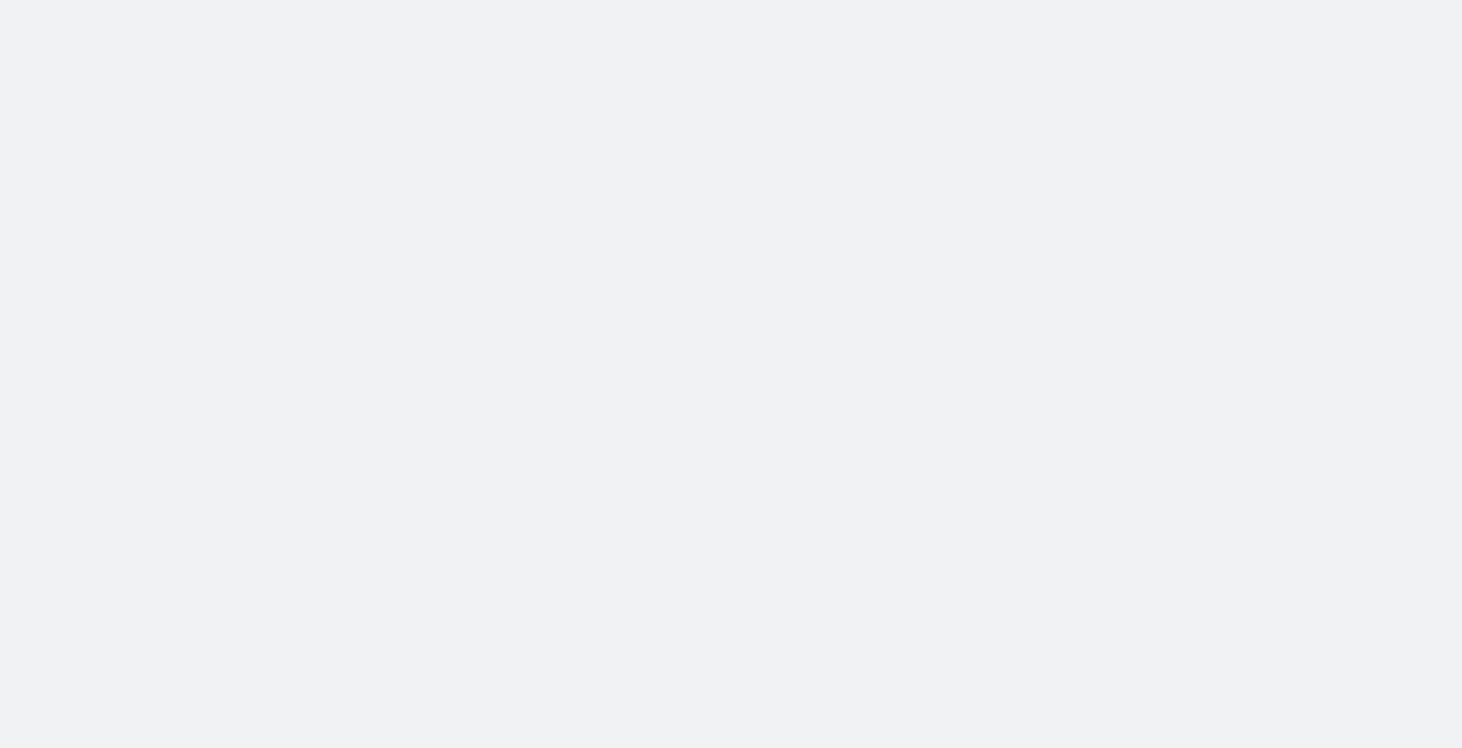 scroll, scrollTop: 0, scrollLeft: 0, axis: both 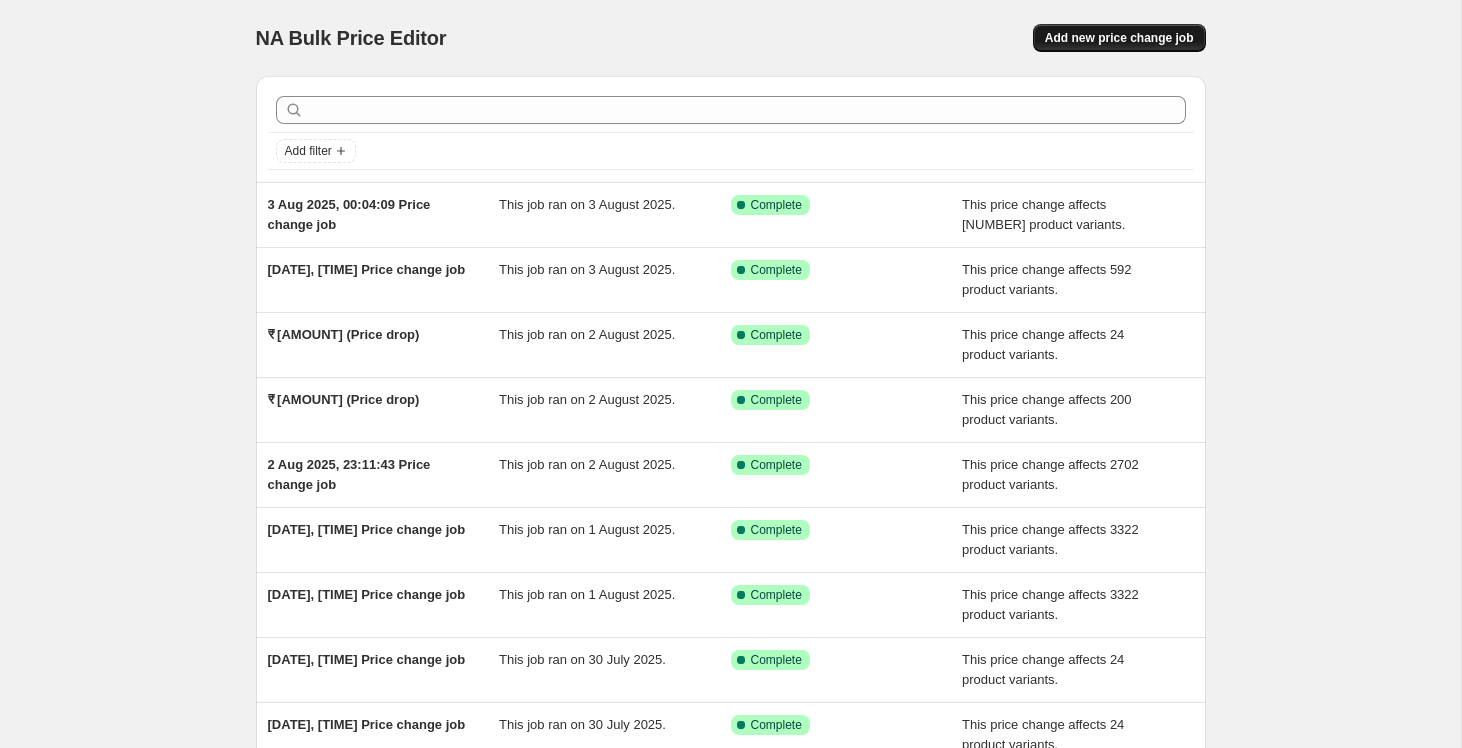 click on "Add new price change job" at bounding box center (1119, 38) 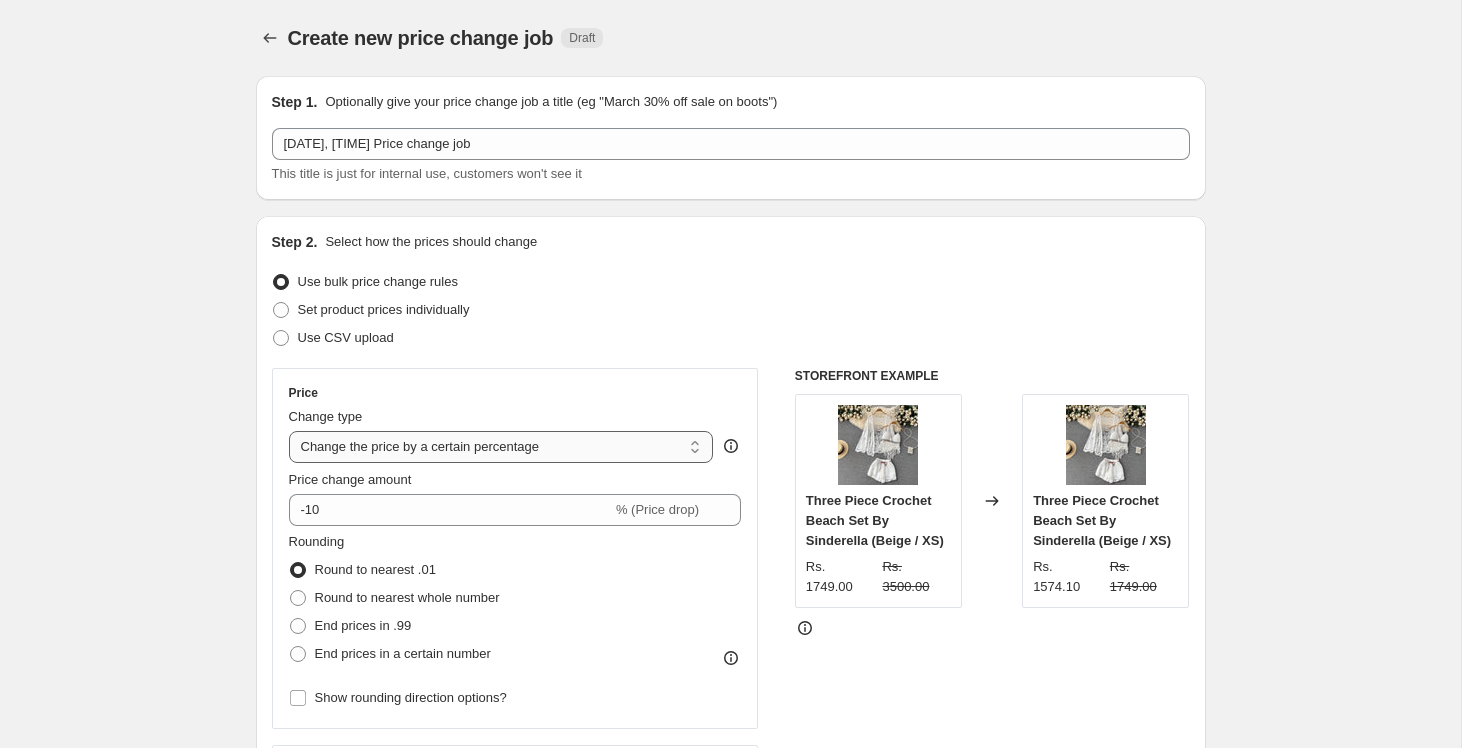 click on "Change the price to a certain amount Change the price by a certain amount Change the price by a certain percentage Change the price to the current compare at price (price before sale) Change the price by a certain amount relative to the compare at price Change the price by a certain percentage relative to the compare at price Don't change the price Change the price by a certain percentage relative to the cost per item Change price to certain cost margin" at bounding box center [501, 447] 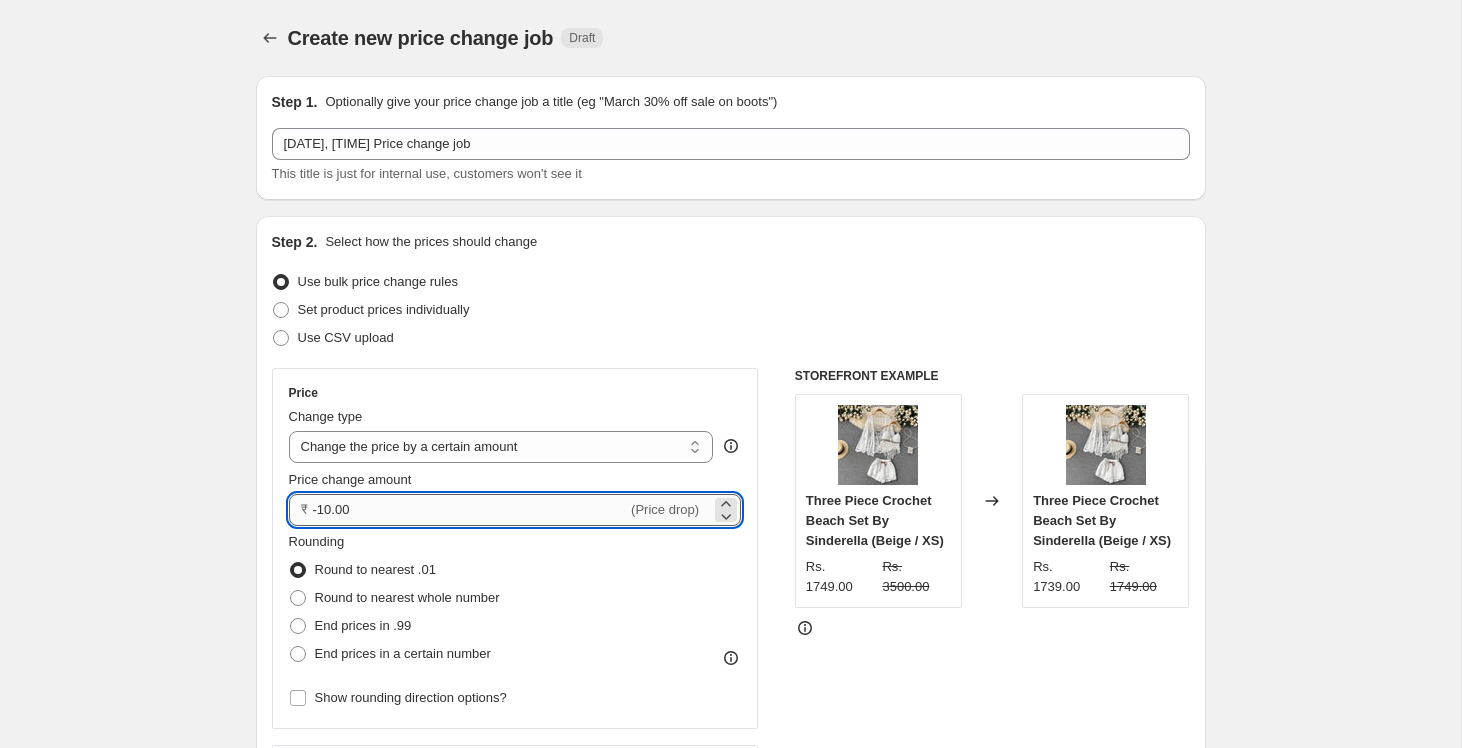 drag, startPoint x: 313, startPoint y: 509, endPoint x: 418, endPoint y: 509, distance: 105 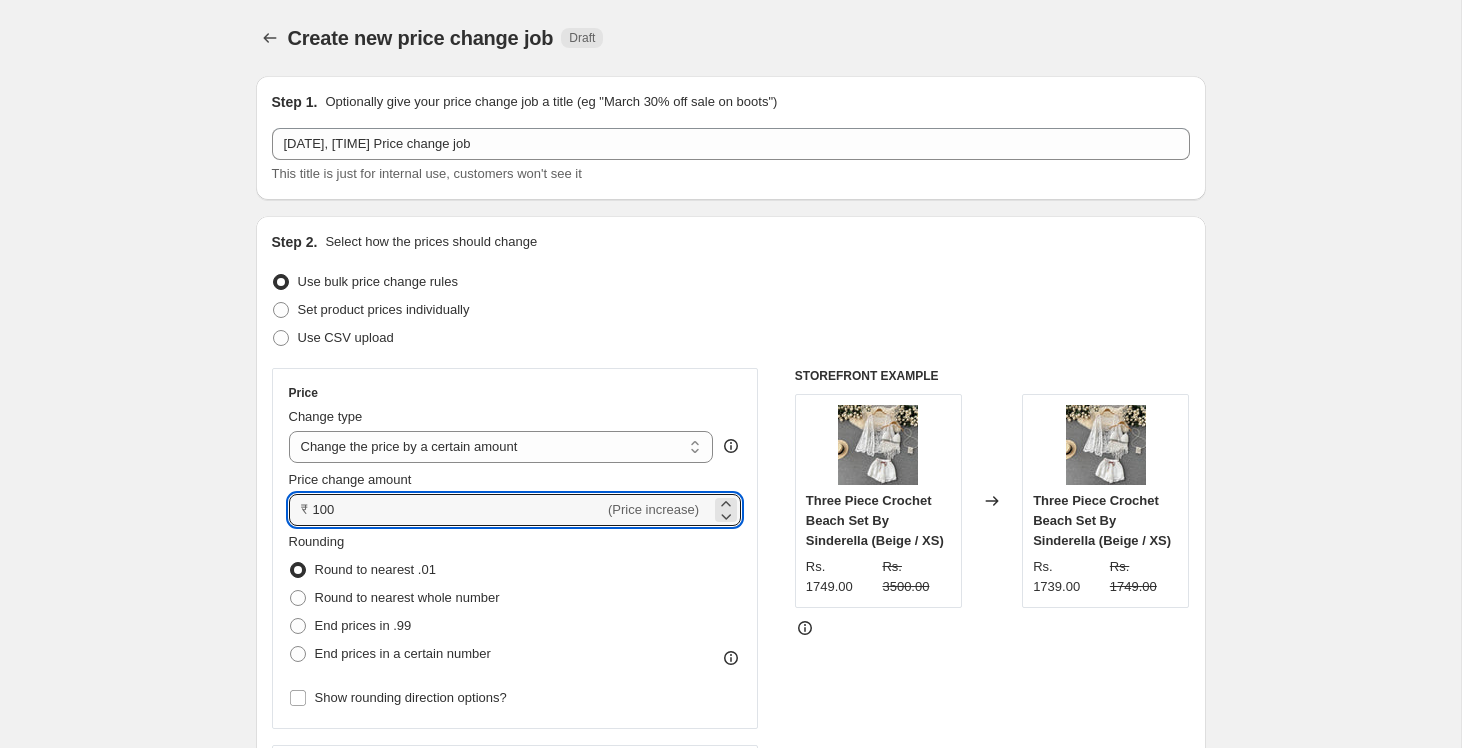 type on "100.00" 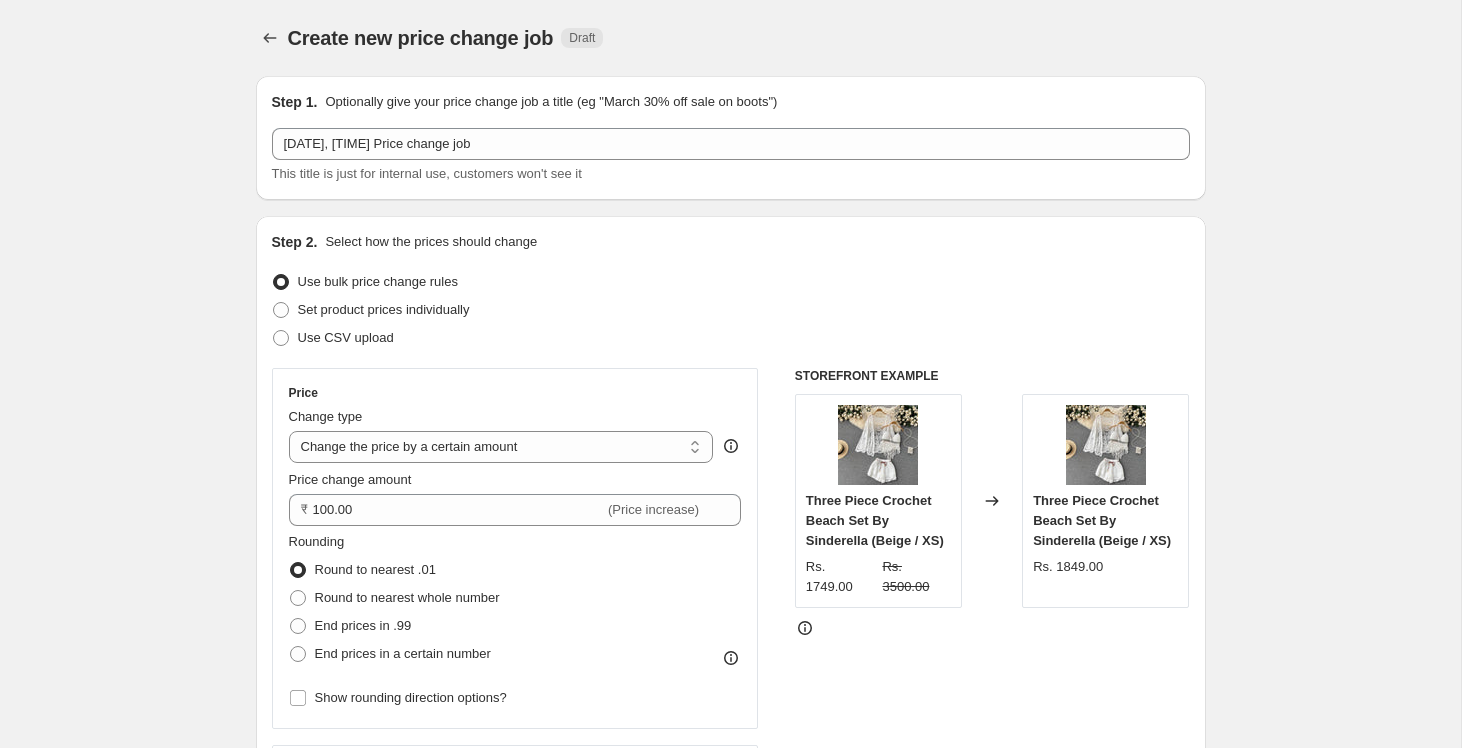 click on "Create new price change job. This page is ready Create new price change job Draft Step 1. Optionally give your price change job a title (eg "March 30% off sale on boots") [DATE], [TIME] Price change job This title is just for internal use, customers won't see it Step 2. Select how the prices should change Use bulk price change rules Set product prices individually Use CSV upload Price Change type Change the price to a certain amount Change the price by a certain amount Change the price by a certain percentage Change the price to the current compare at price (price before sale) Change the price by a certain amount relative to the compare at price Change the price by a certain percentage relative to the compare at price Don't change the price Change the price by a certain percentage relative to the cost per item Change price to certain cost margin Change the price by a certain amount Price change amount ₹ [AMOUNT]  (Price increase) Rounding Round to nearest .01 Round to nearest whole number Change type" at bounding box center (730, 1015) 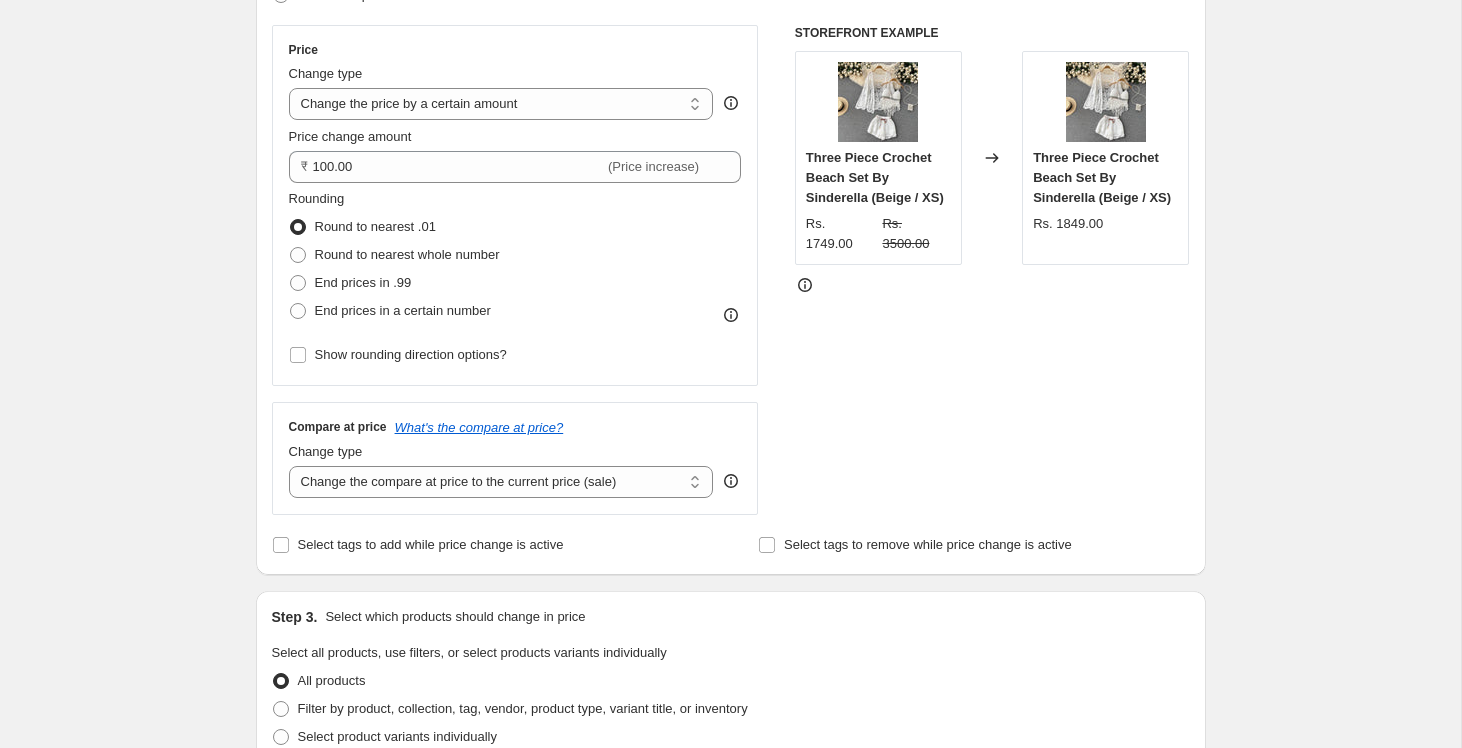 scroll, scrollTop: 349, scrollLeft: 0, axis: vertical 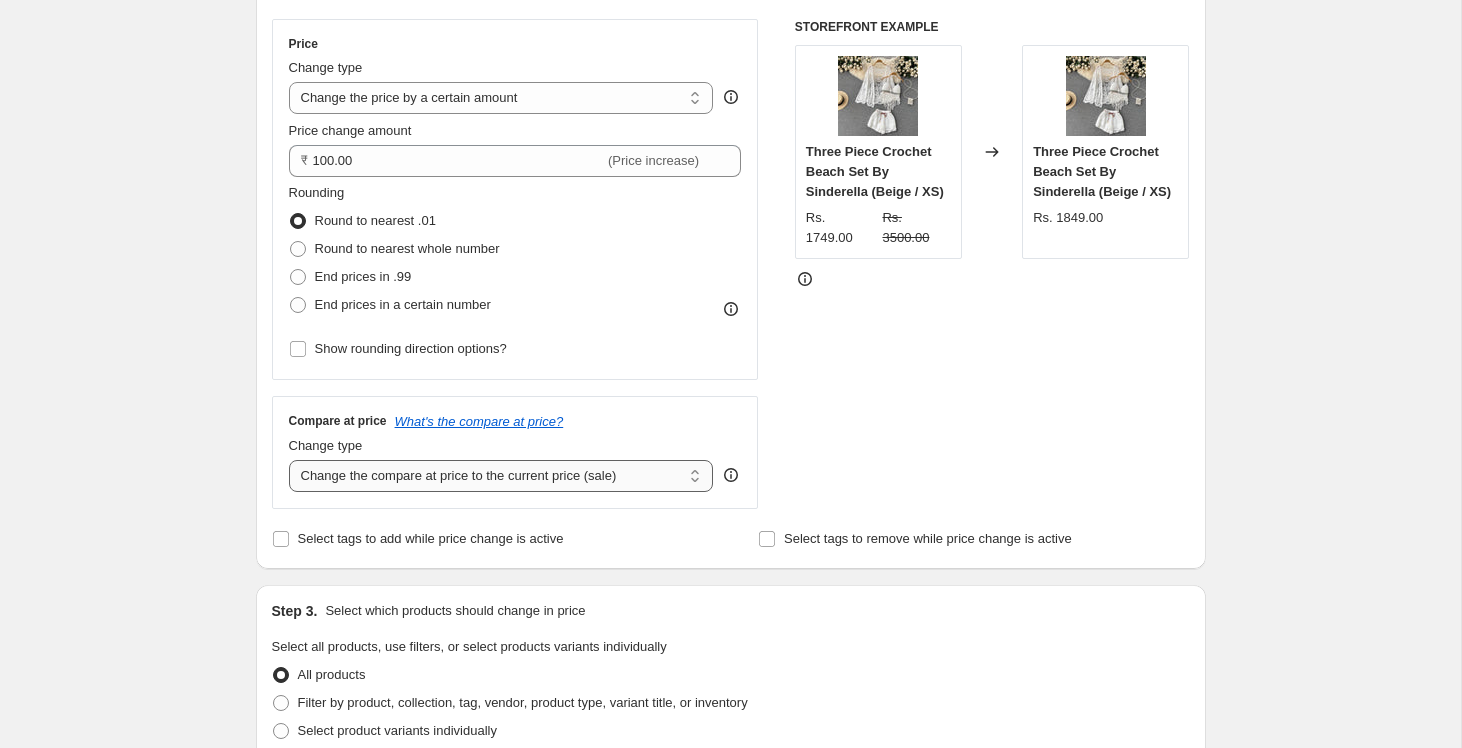 click on "Change the compare at price to the current price (sale) Change the compare at price to a certain amount Change the compare at price by a certain amount Change the compare at price by a certain percentage Change the compare at price by a certain amount relative to the actual price Change the compare at price by a certain percentage relative to the actual price Don't change the compare at price Remove the compare at price" at bounding box center [501, 476] 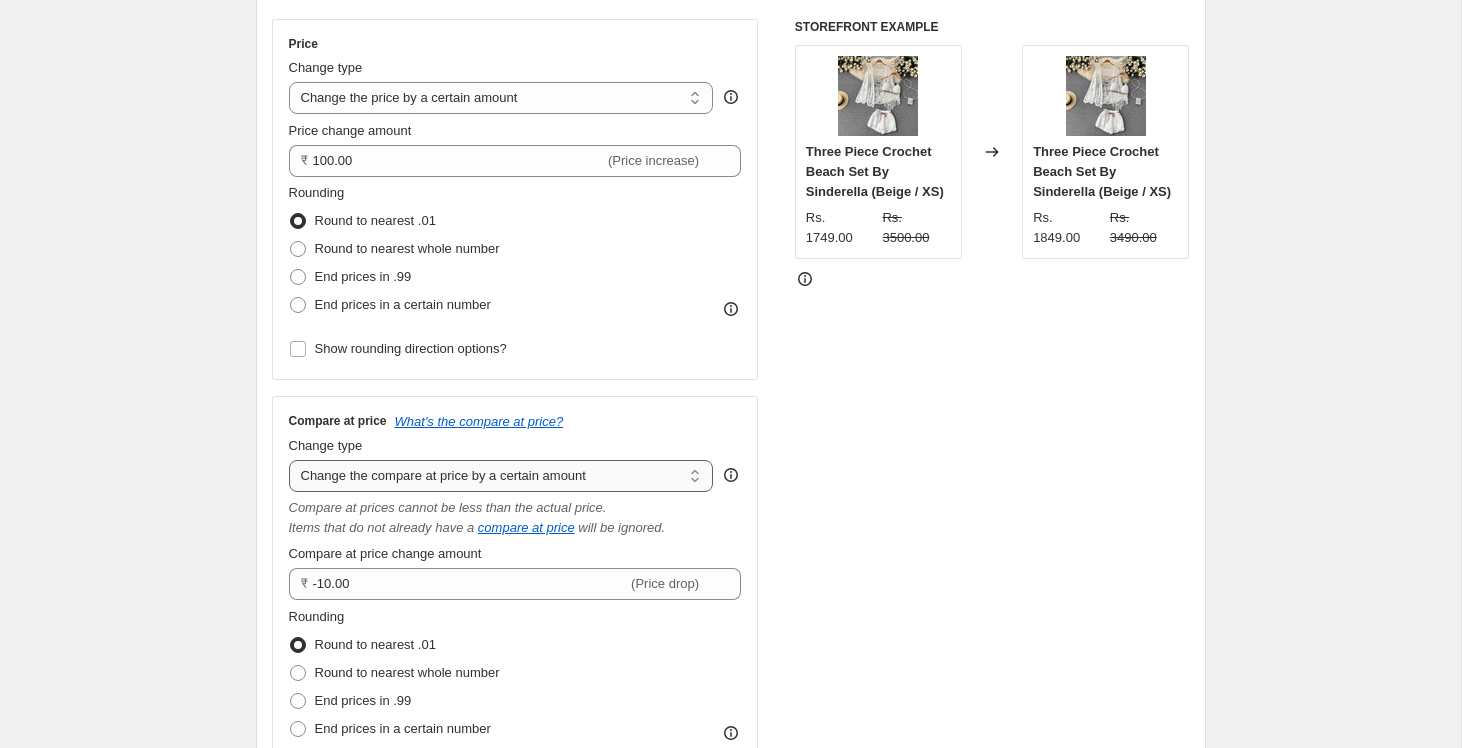 click on "Change the compare at price to the current price (sale) Change the compare at price to a certain amount Change the compare at price by a certain amount Change the compare at price by a certain percentage Change the compare at price by a certain amount relative to the actual price Change the compare at price by a certain percentage relative to the actual price Don't change the compare at price Remove the compare at price" at bounding box center (501, 476) 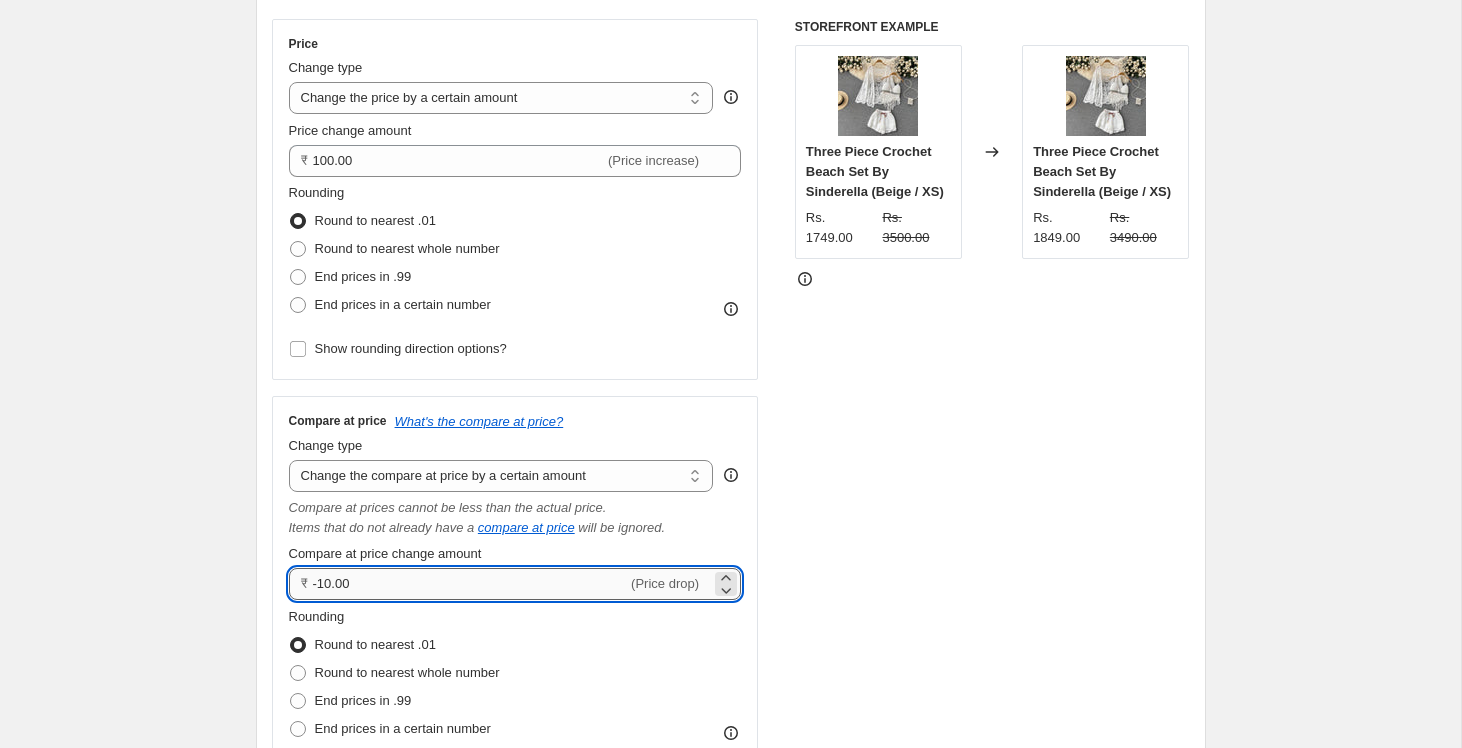 drag, startPoint x: 315, startPoint y: 583, endPoint x: 369, endPoint y: 580, distance: 54.08327 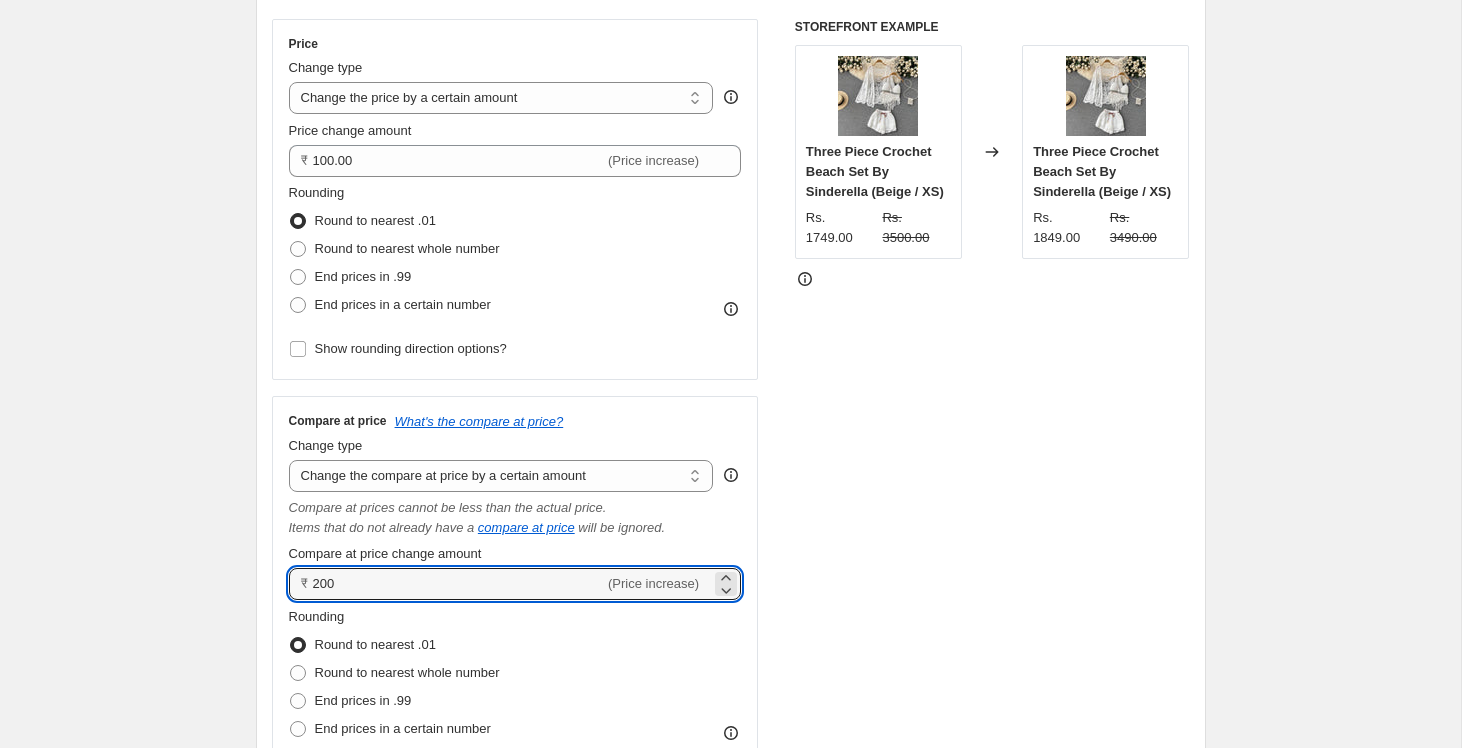 type on "200.00" 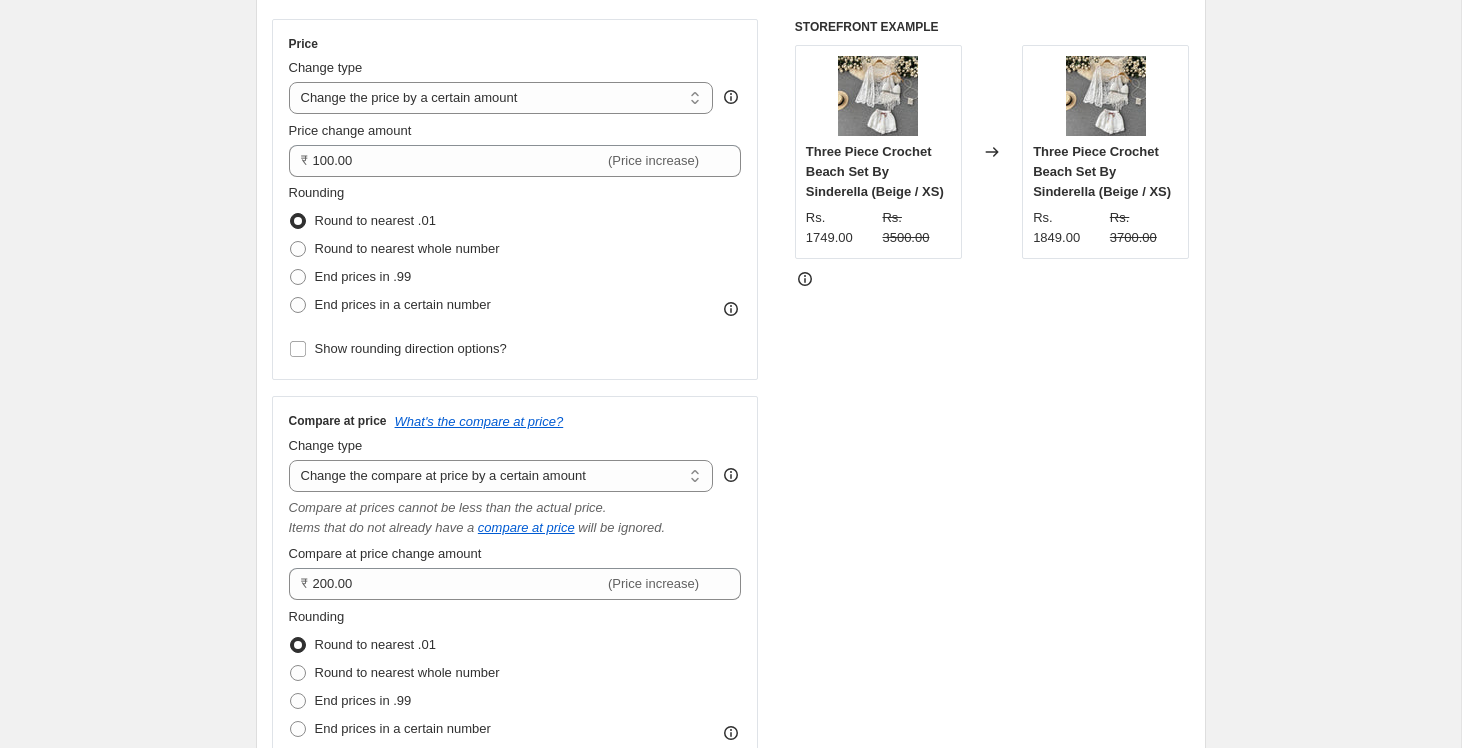 click on "Create new price change job. This page is ready Create new price change job Draft Step 1. Optionally give your price change job a title (eg "March 30% off sale on boots") [DATE], [TIME] Price change job This title is just for internal use, customers won't see it Step 2. Select how the prices should change Use bulk price change rules Set product prices individually Use CSV upload Price Change type Change the price to a certain amount Change the price by a certain amount Change the price by a certain percentage Change the price to the current compare at price (price before sale) Change the price by a certain amount relative to the compare at price Change the price by a certain percentage relative to the compare at price Don't change the price Change the price by a certain percentage relative to the cost per item Change price to certain cost margin Change the price by a certain amount Price change amount ₹ [AMOUNT]  (Price increase) Rounding Round to nearest .01 Round to nearest whole number Change type" at bounding box center [730, 814] 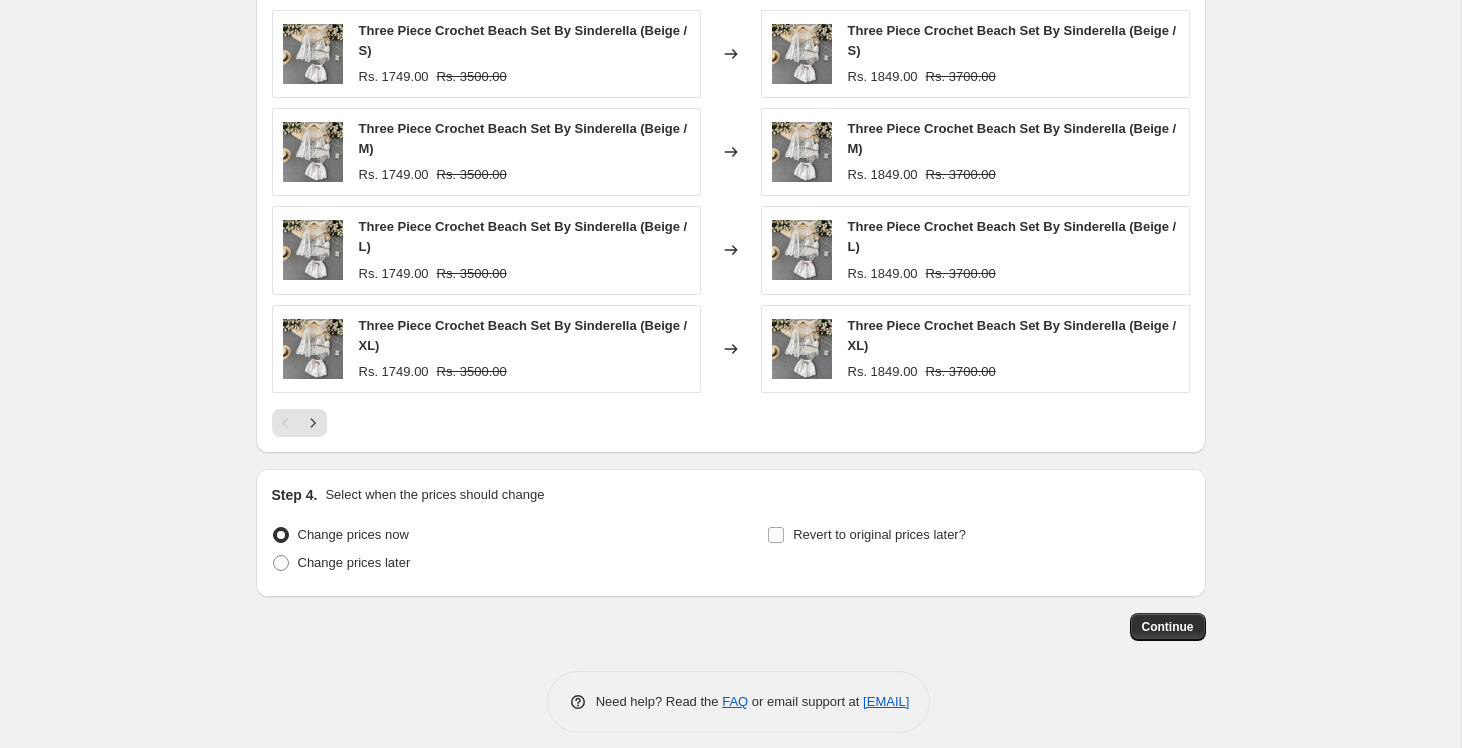 scroll, scrollTop: 1578, scrollLeft: 0, axis: vertical 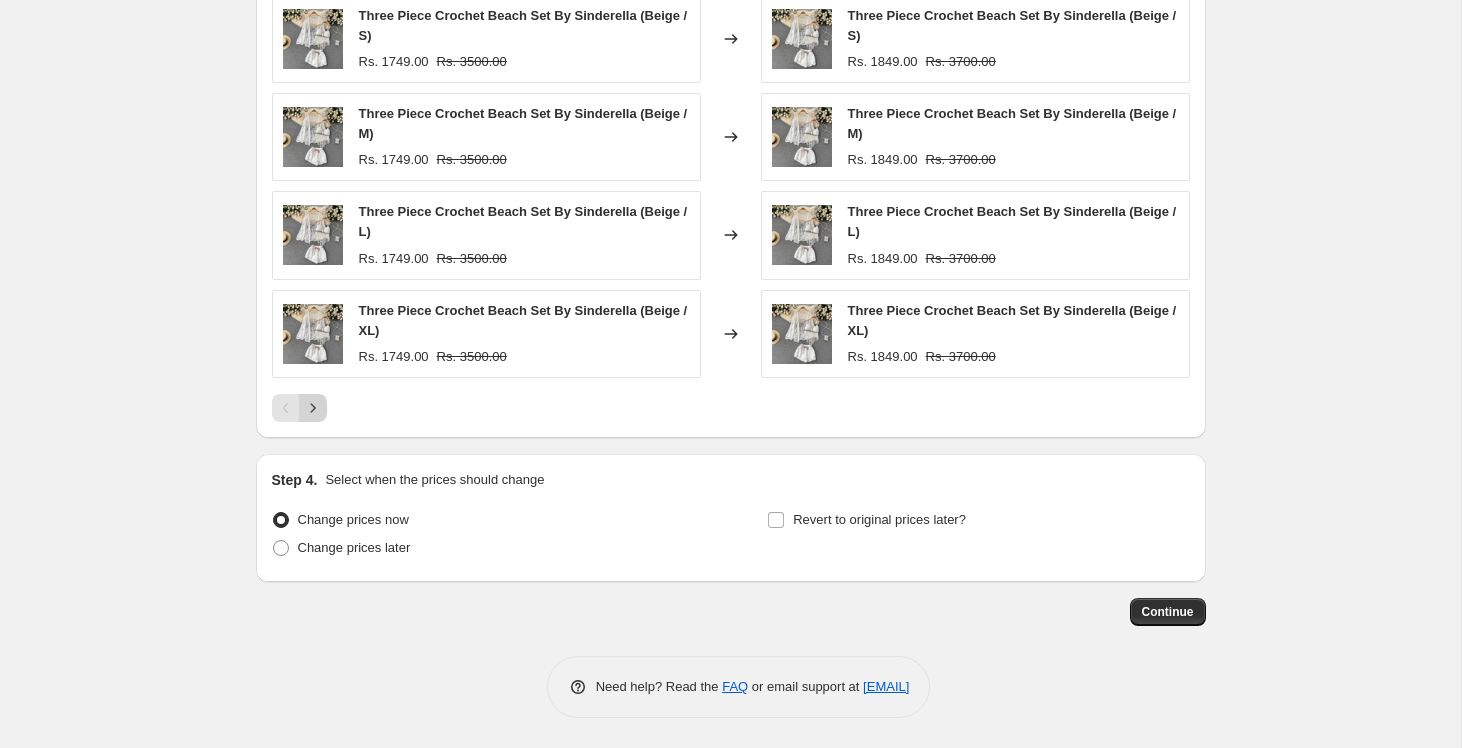 click 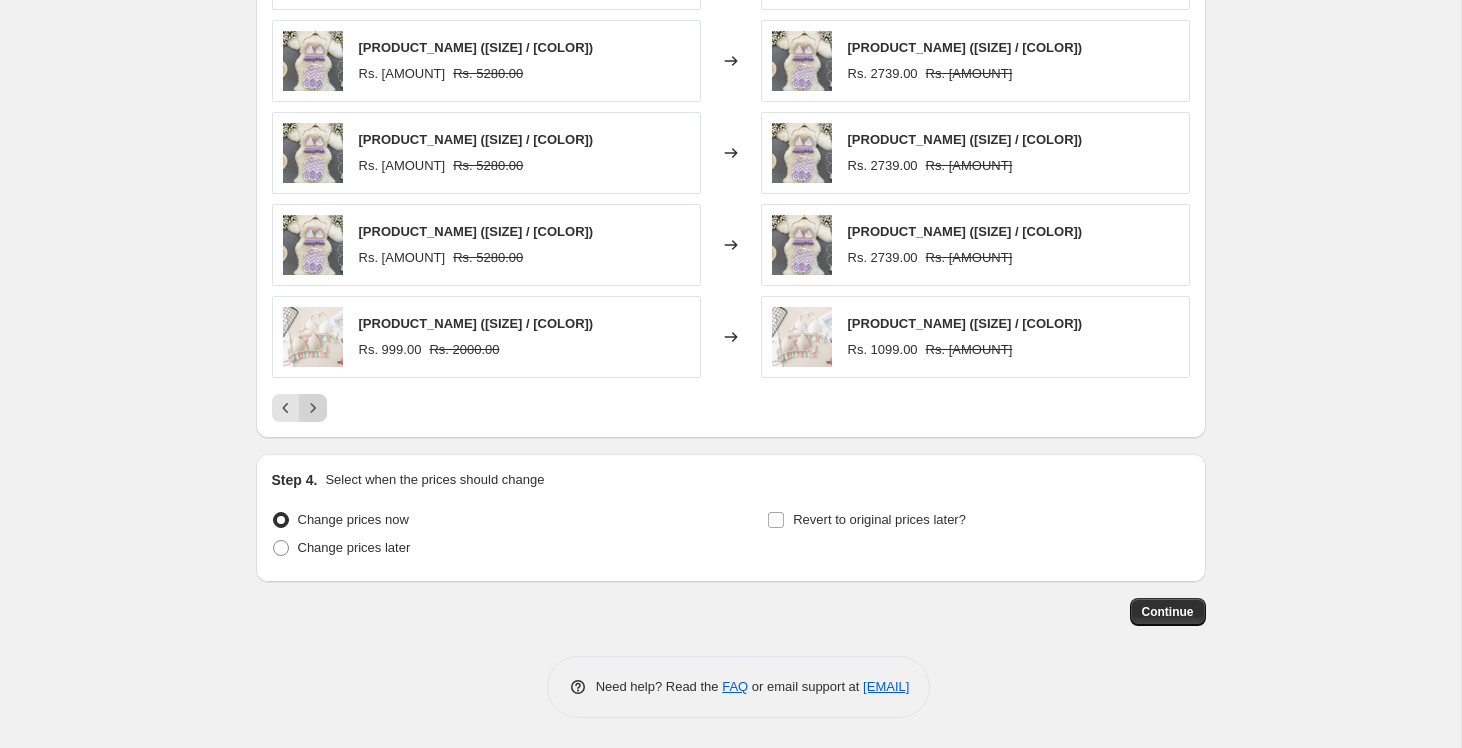click 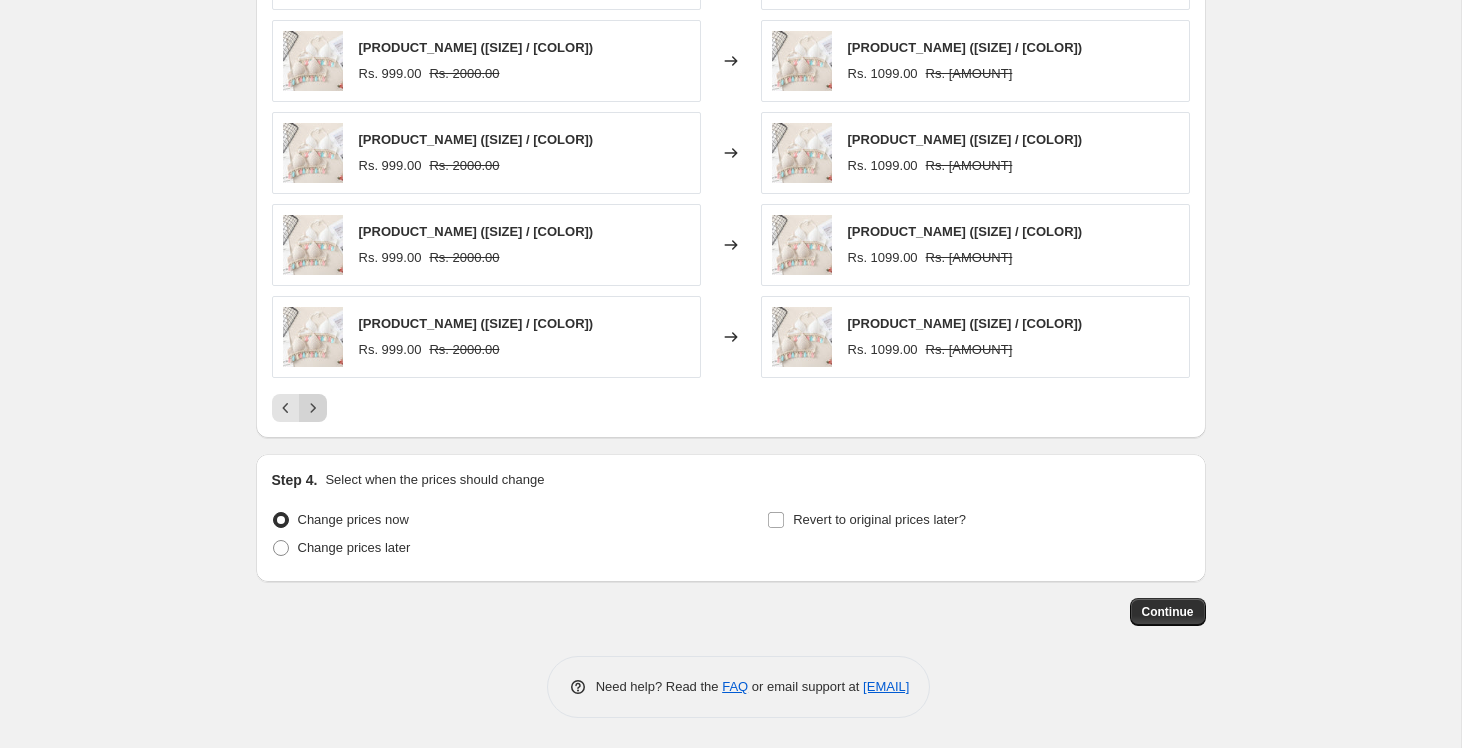 click 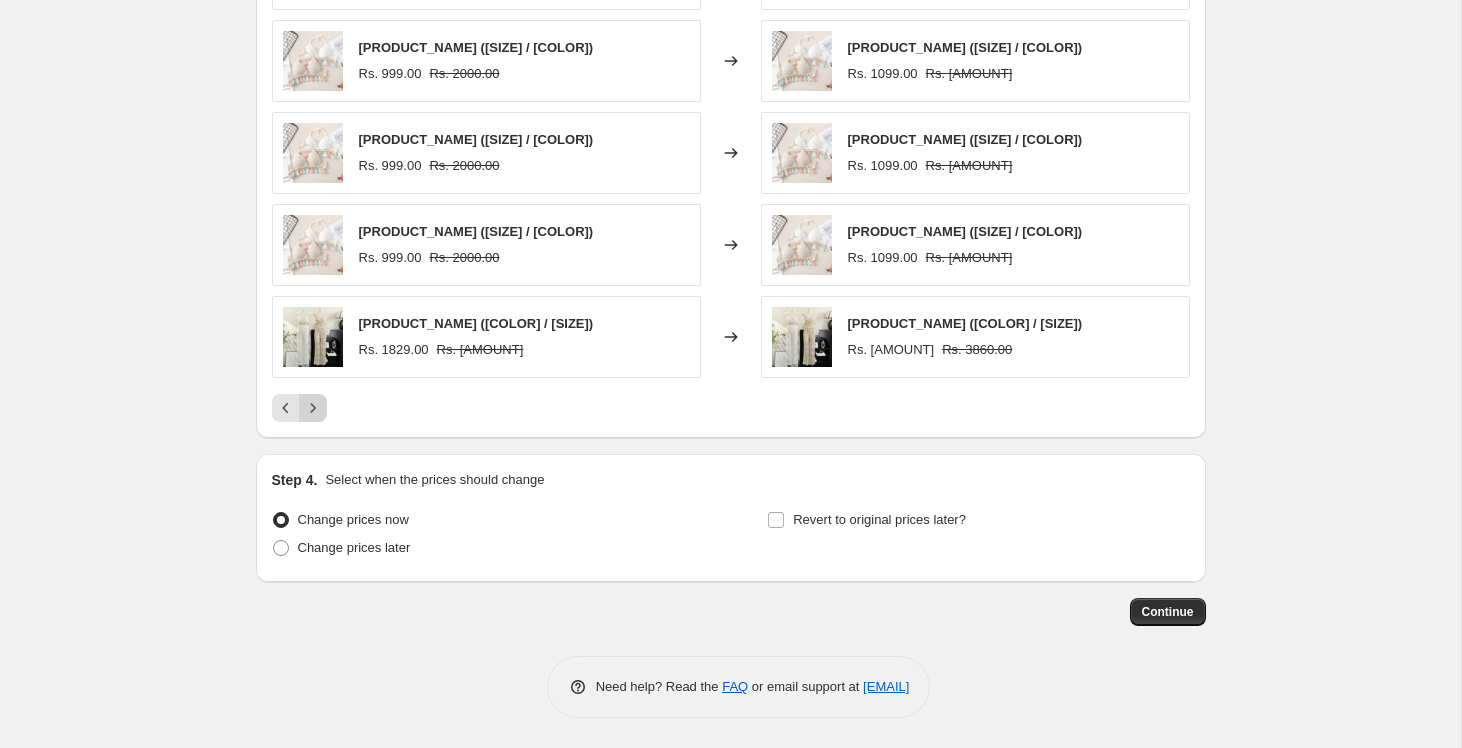 click 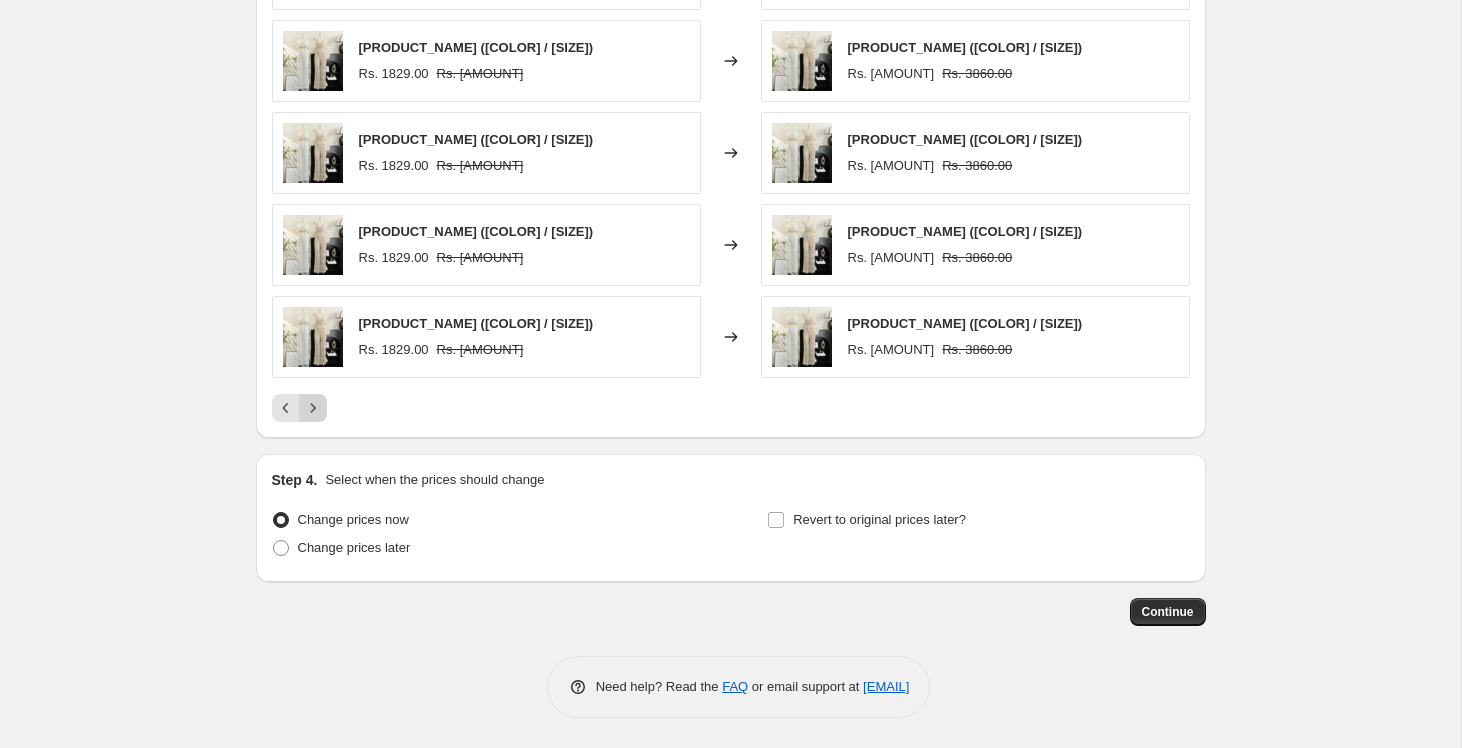 click 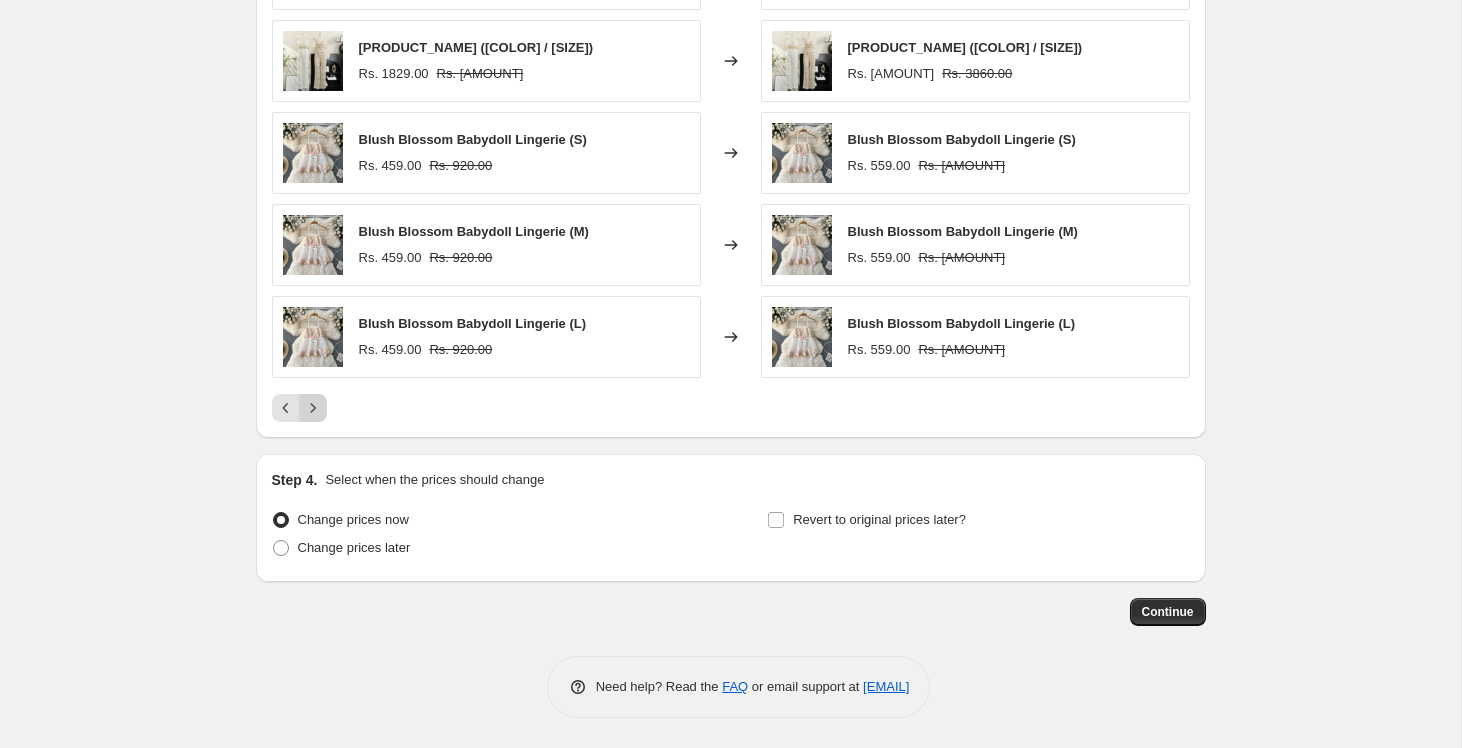 click 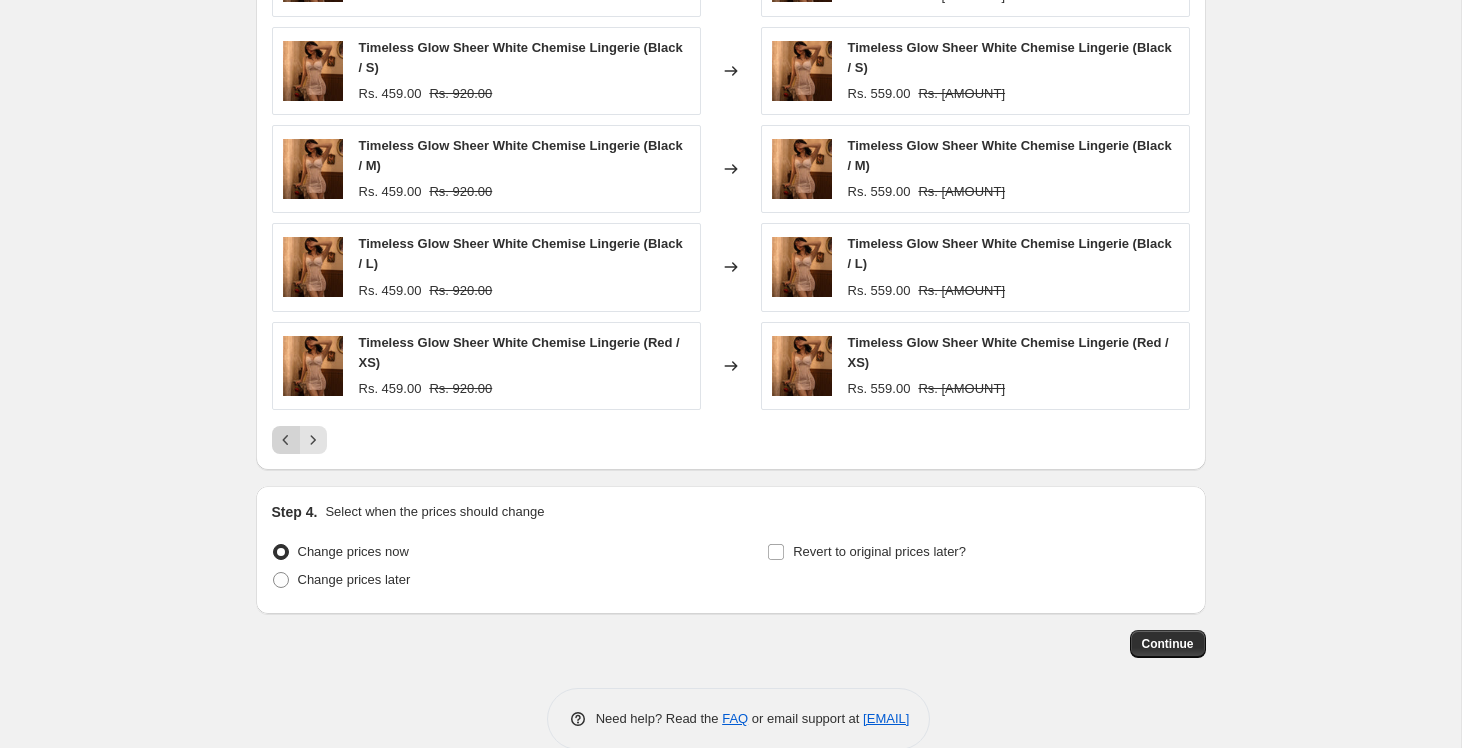 click 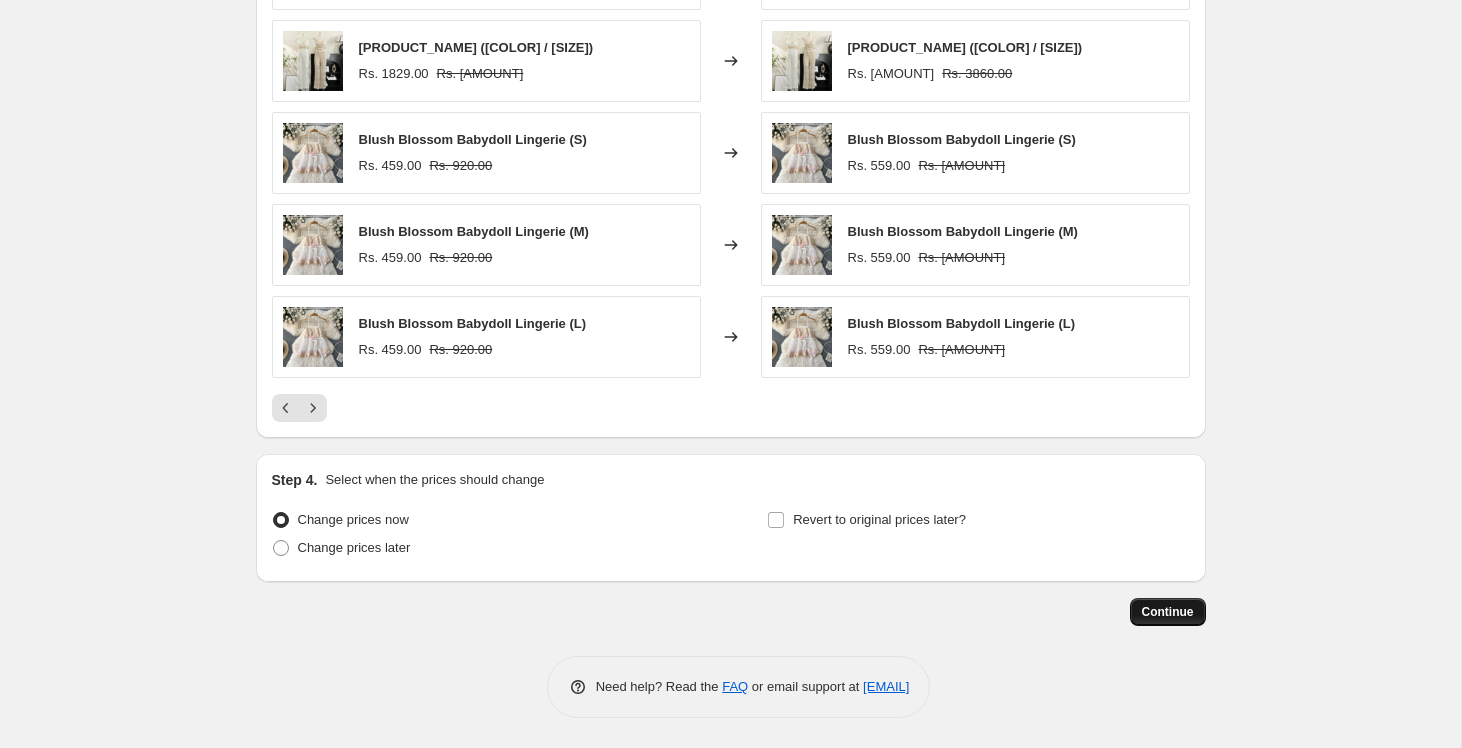 click on "Continue" at bounding box center (1168, 612) 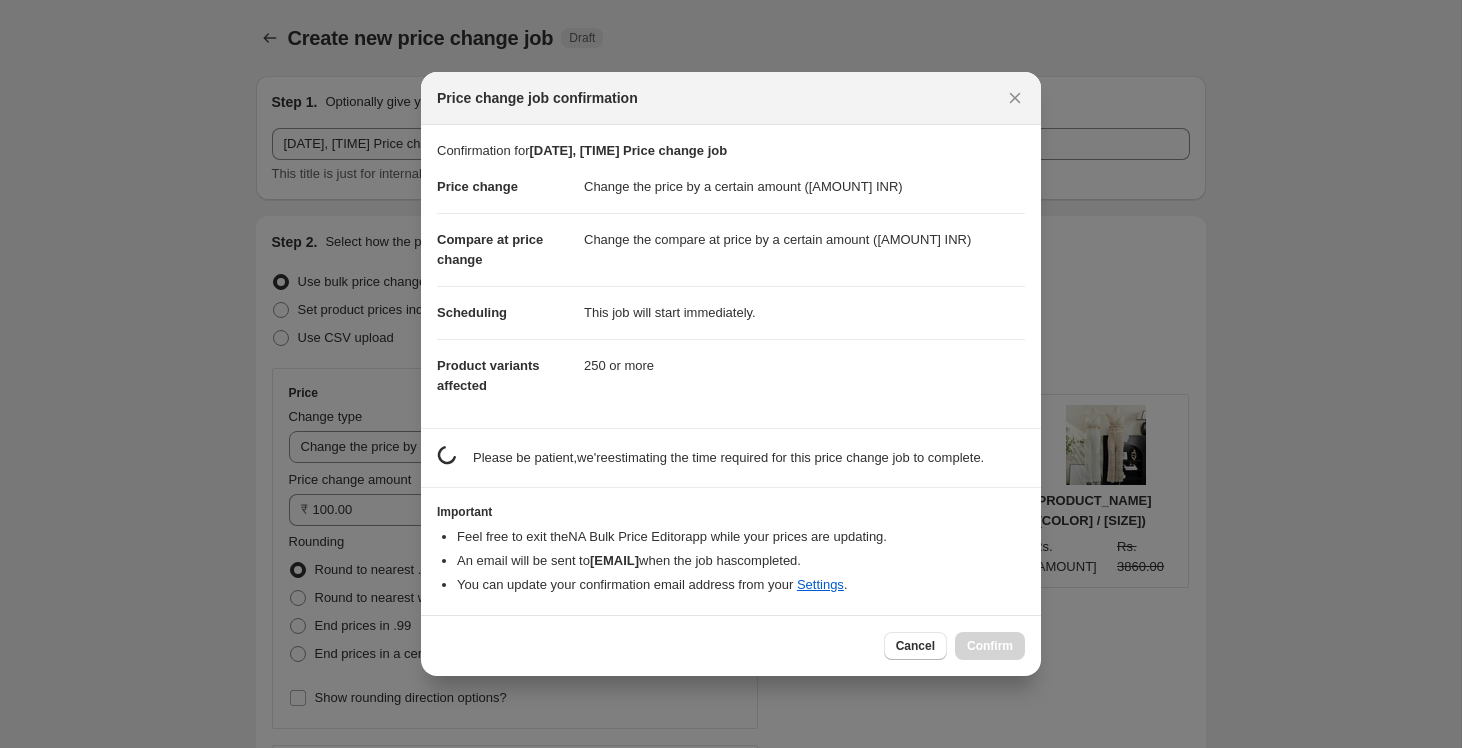 scroll, scrollTop: 1546, scrollLeft: 0, axis: vertical 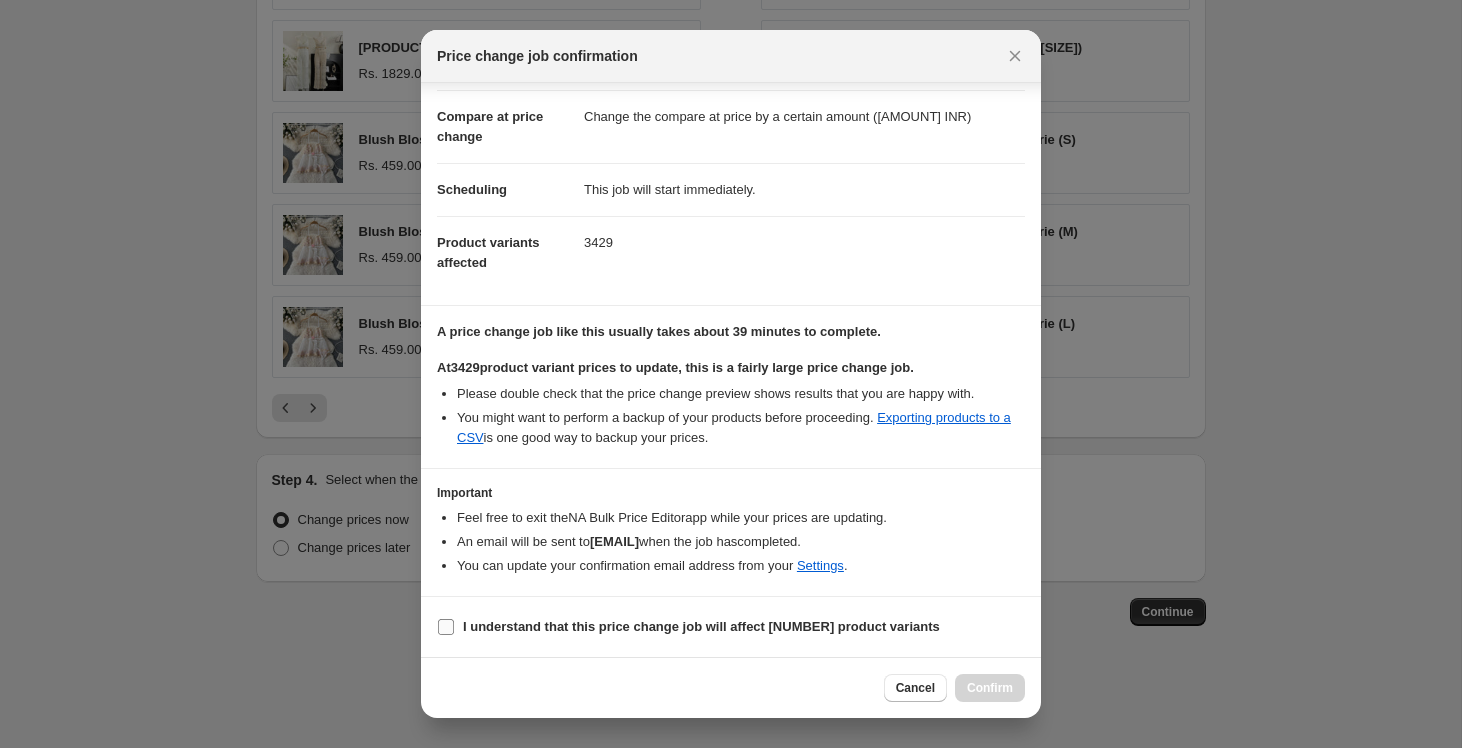 click on "I understand that this price change job will affect [NUMBER] product variants" at bounding box center (688, 627) 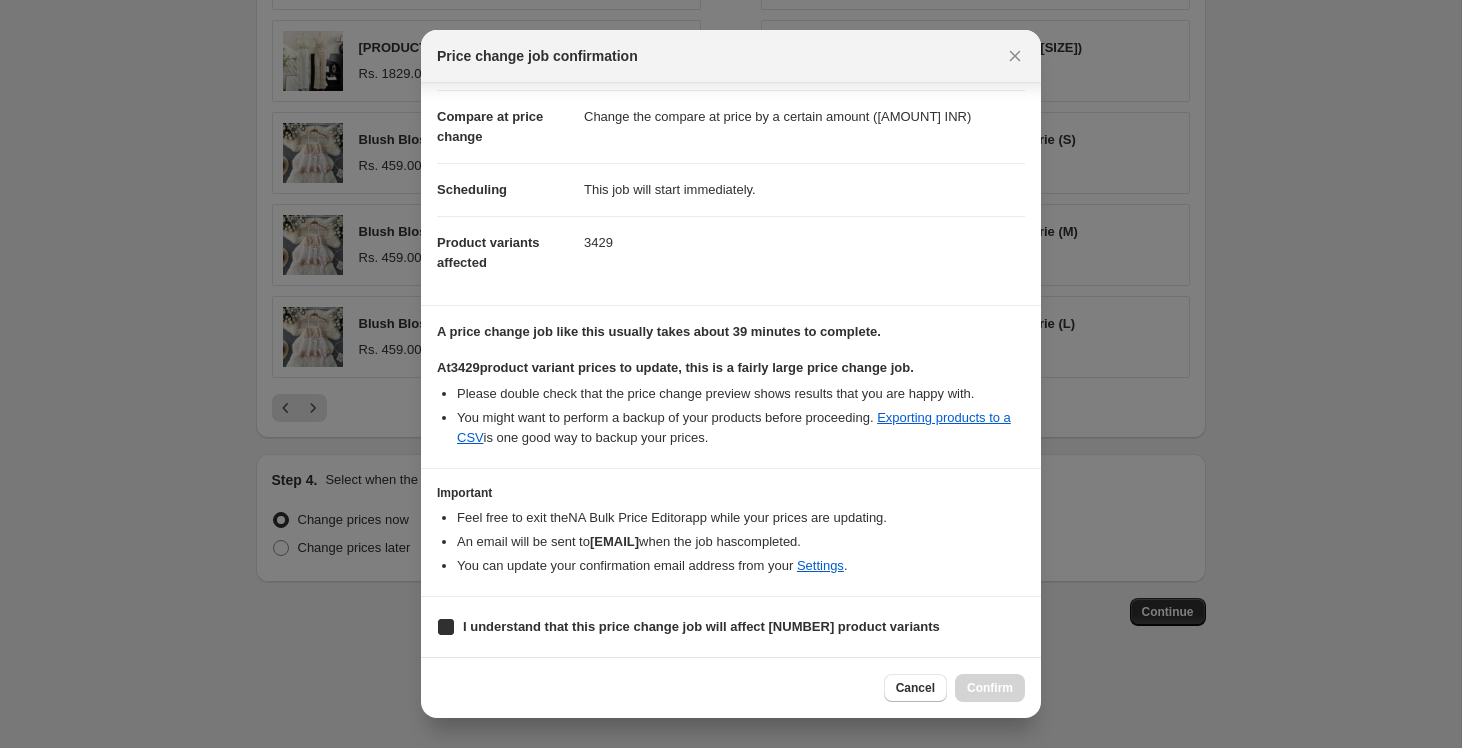 checkbox on "true" 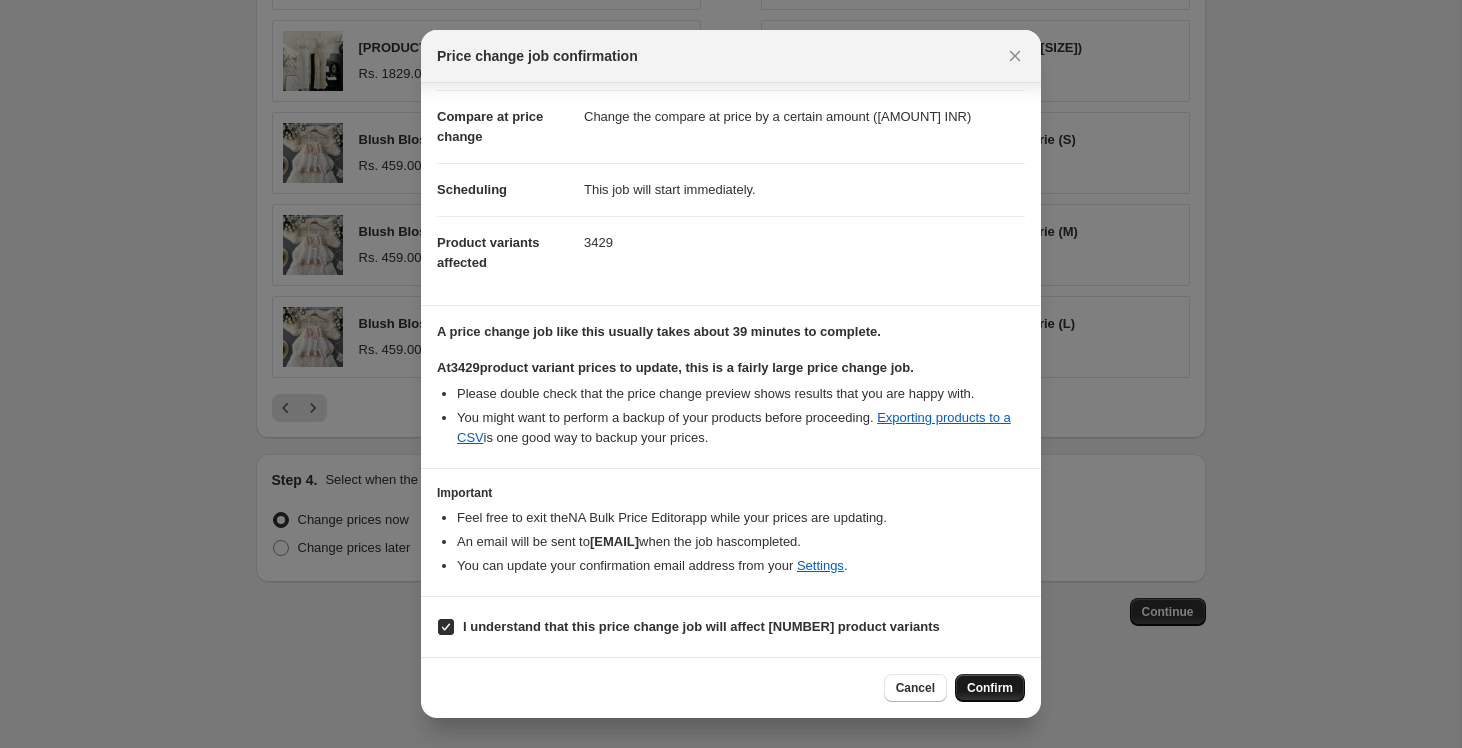 click on "Confirm" at bounding box center (990, 688) 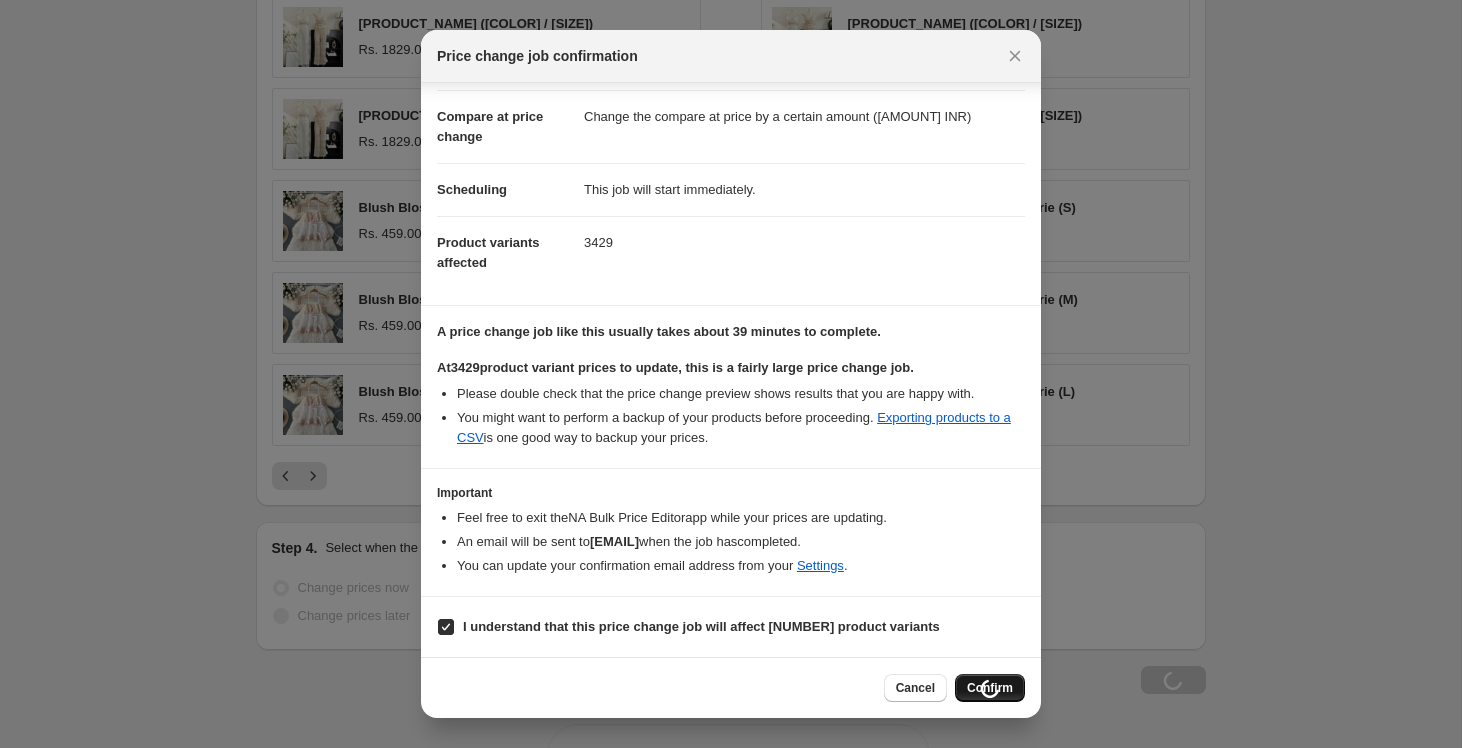 scroll, scrollTop: 1614, scrollLeft: 0, axis: vertical 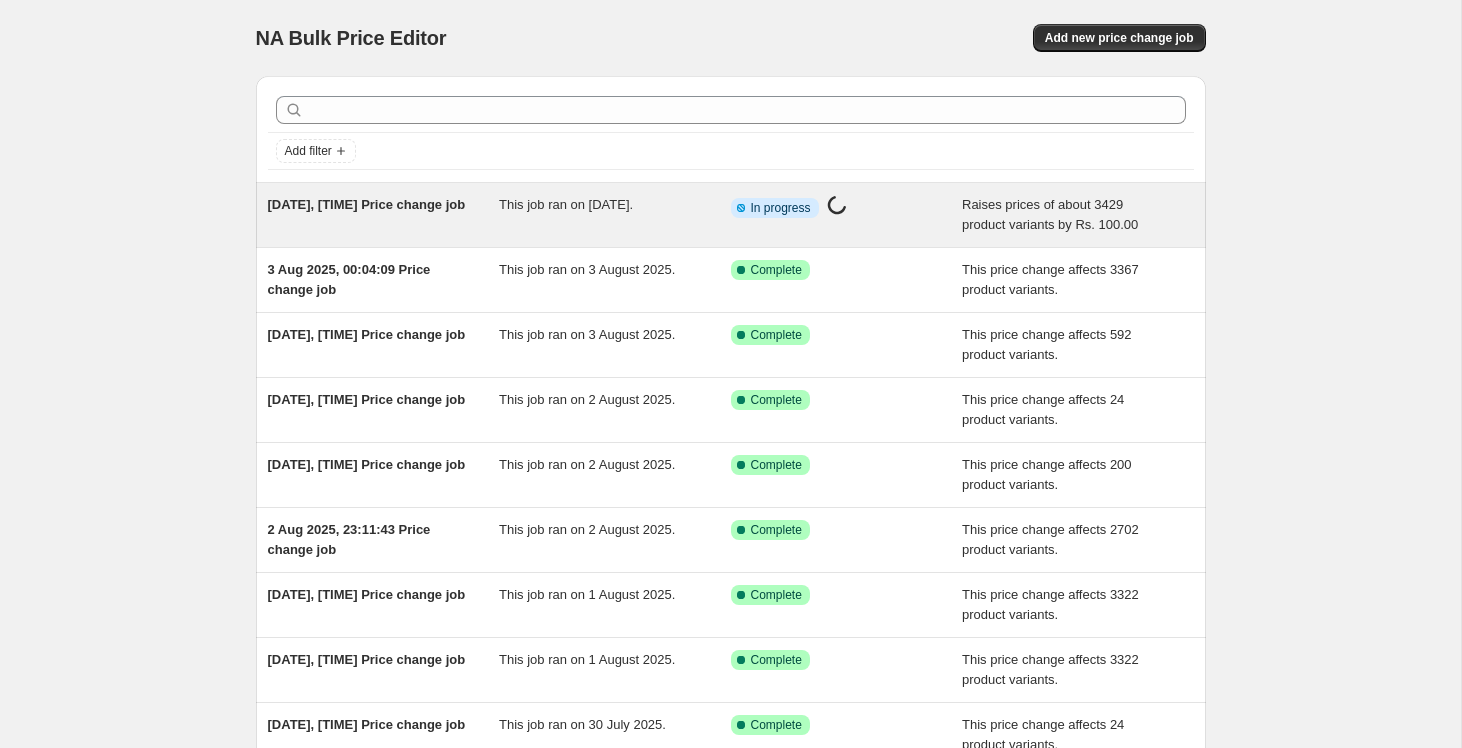 click on "[DATE], [TIME] Price change job" at bounding box center [367, 204] 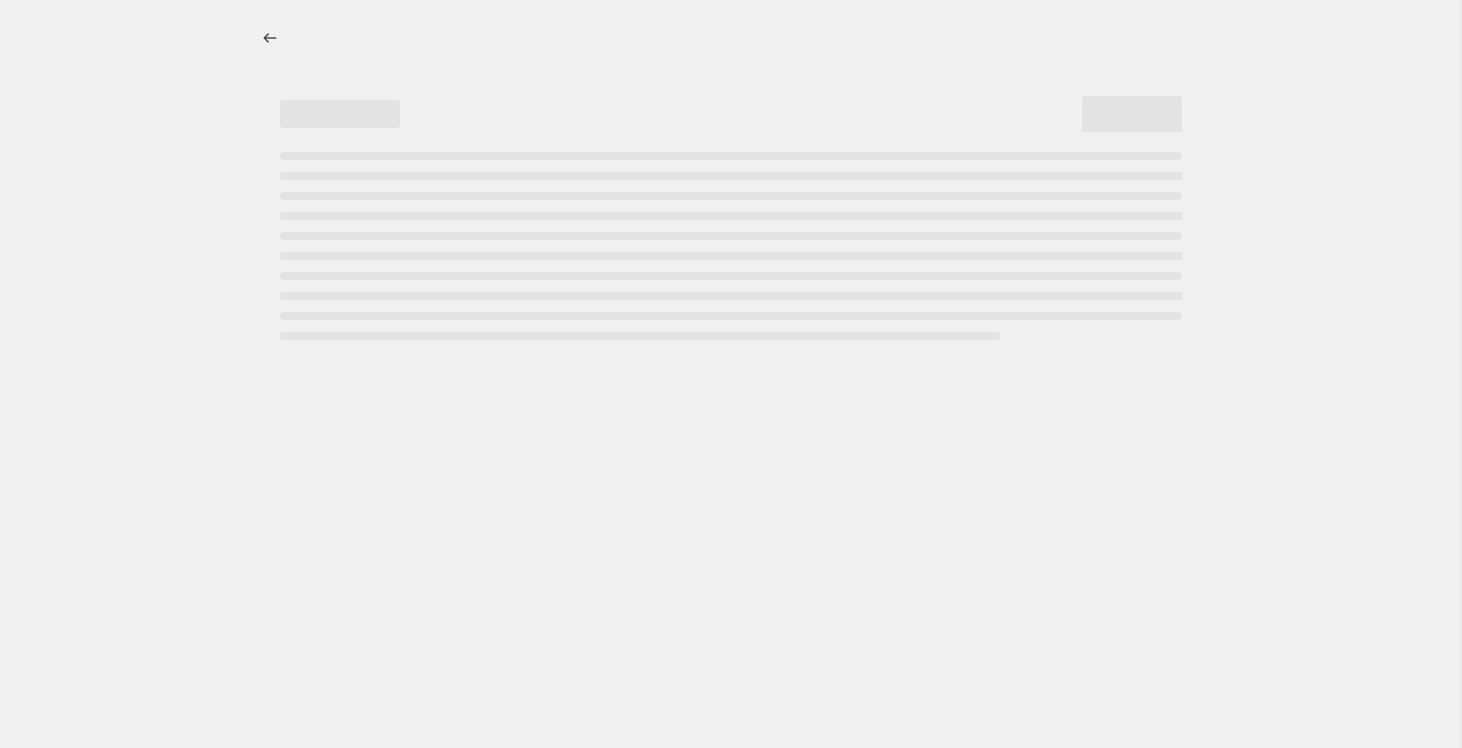 select on "by" 